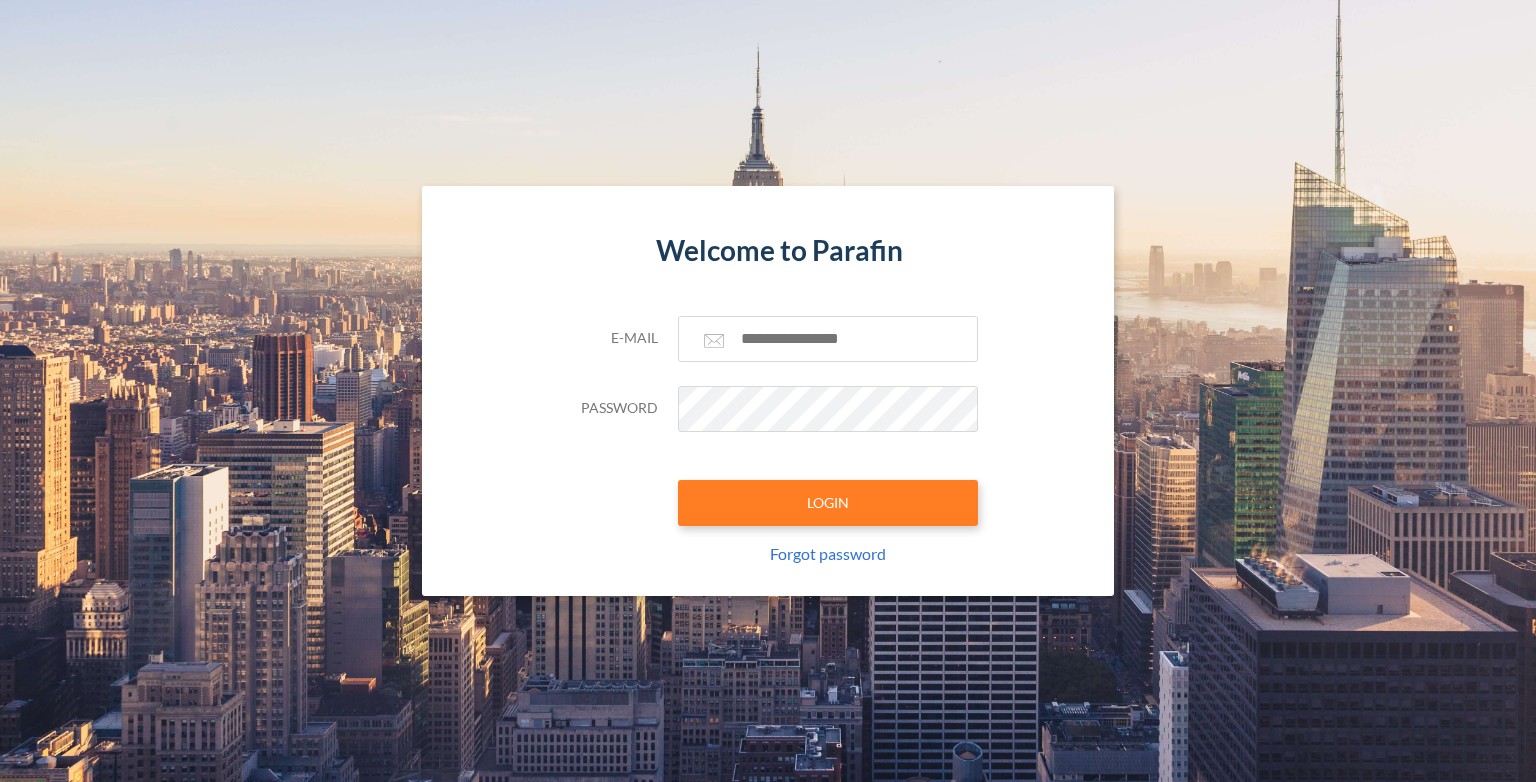 scroll, scrollTop: 0, scrollLeft: 0, axis: both 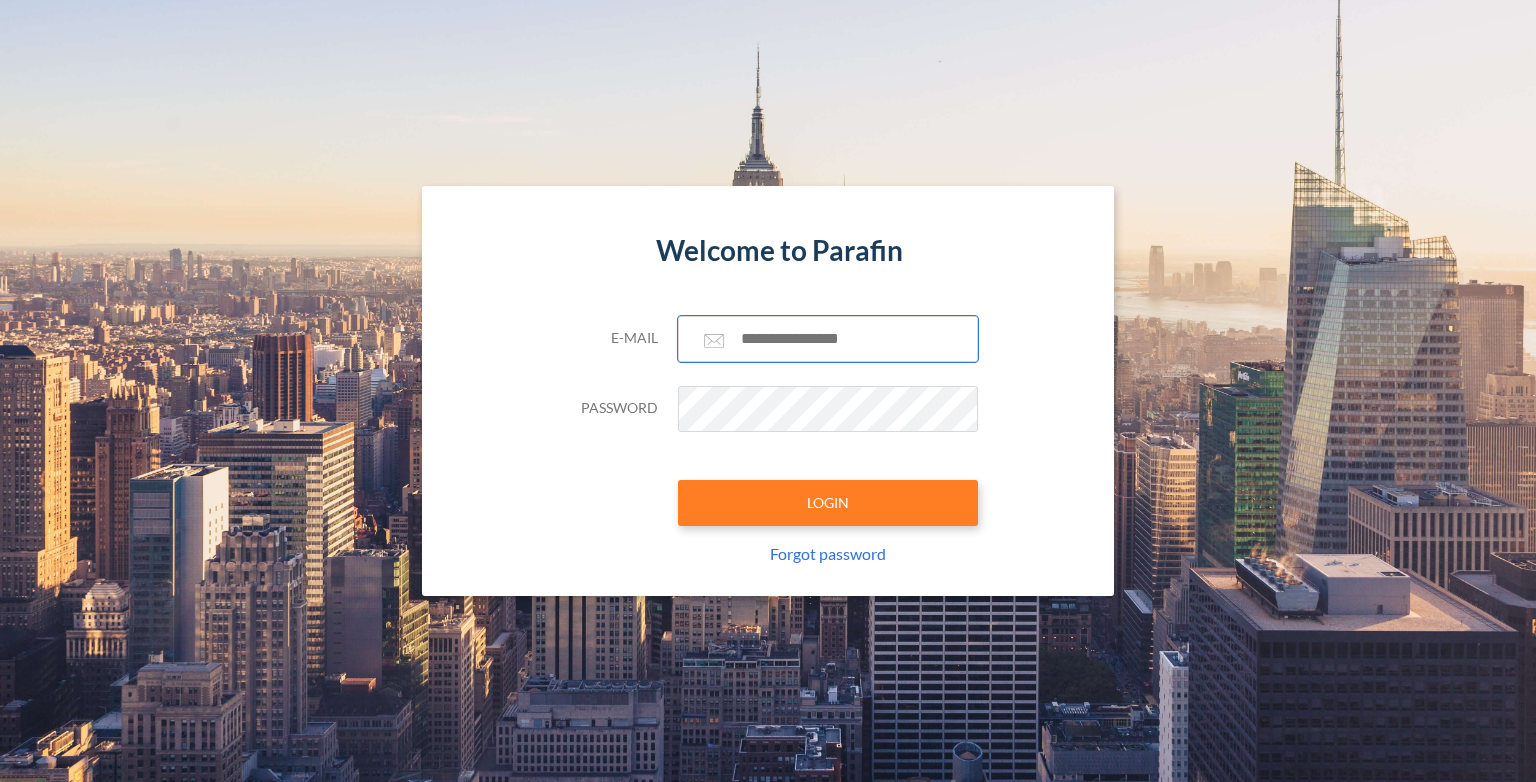 click at bounding box center (828, 339) 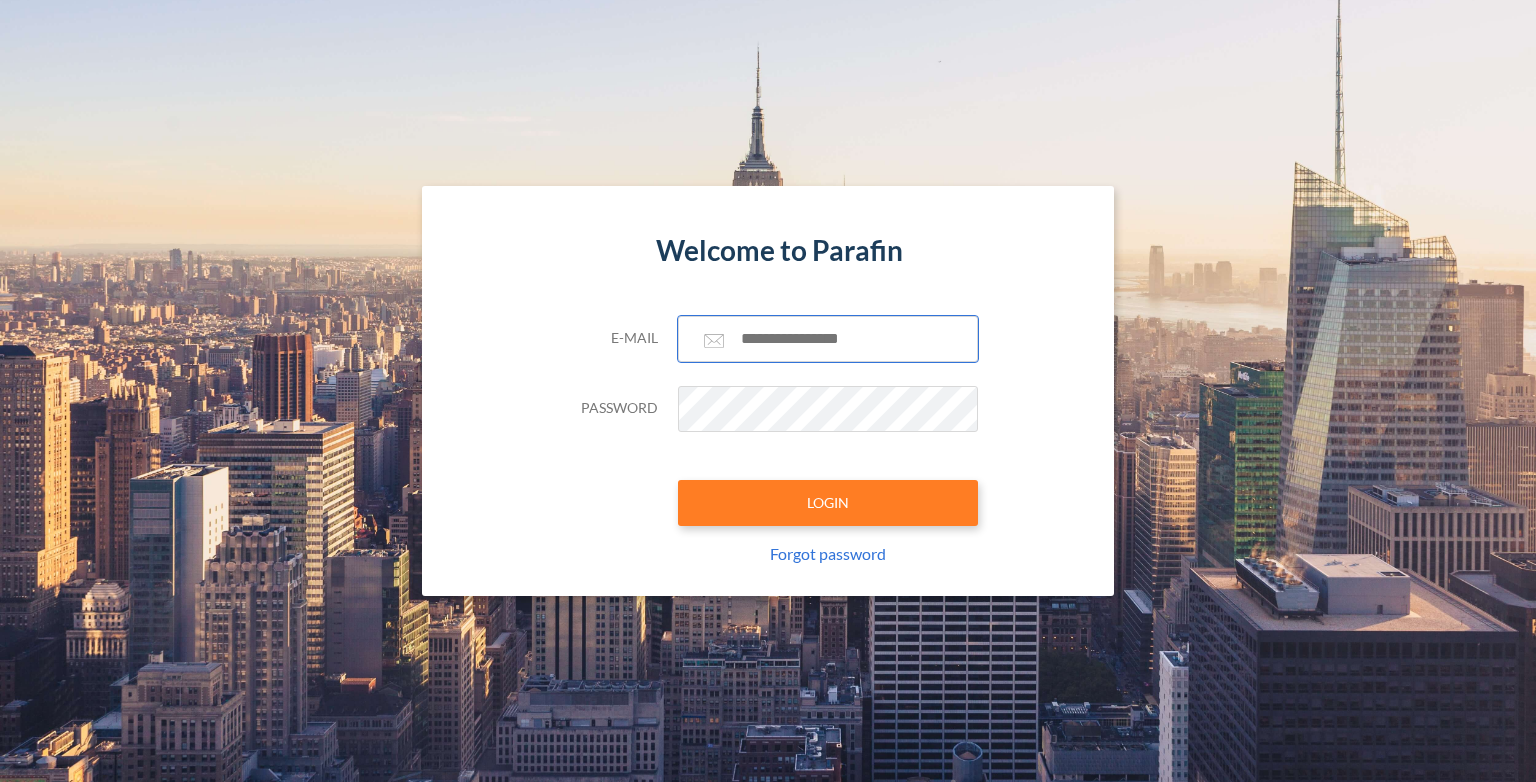 click at bounding box center [0, 782] 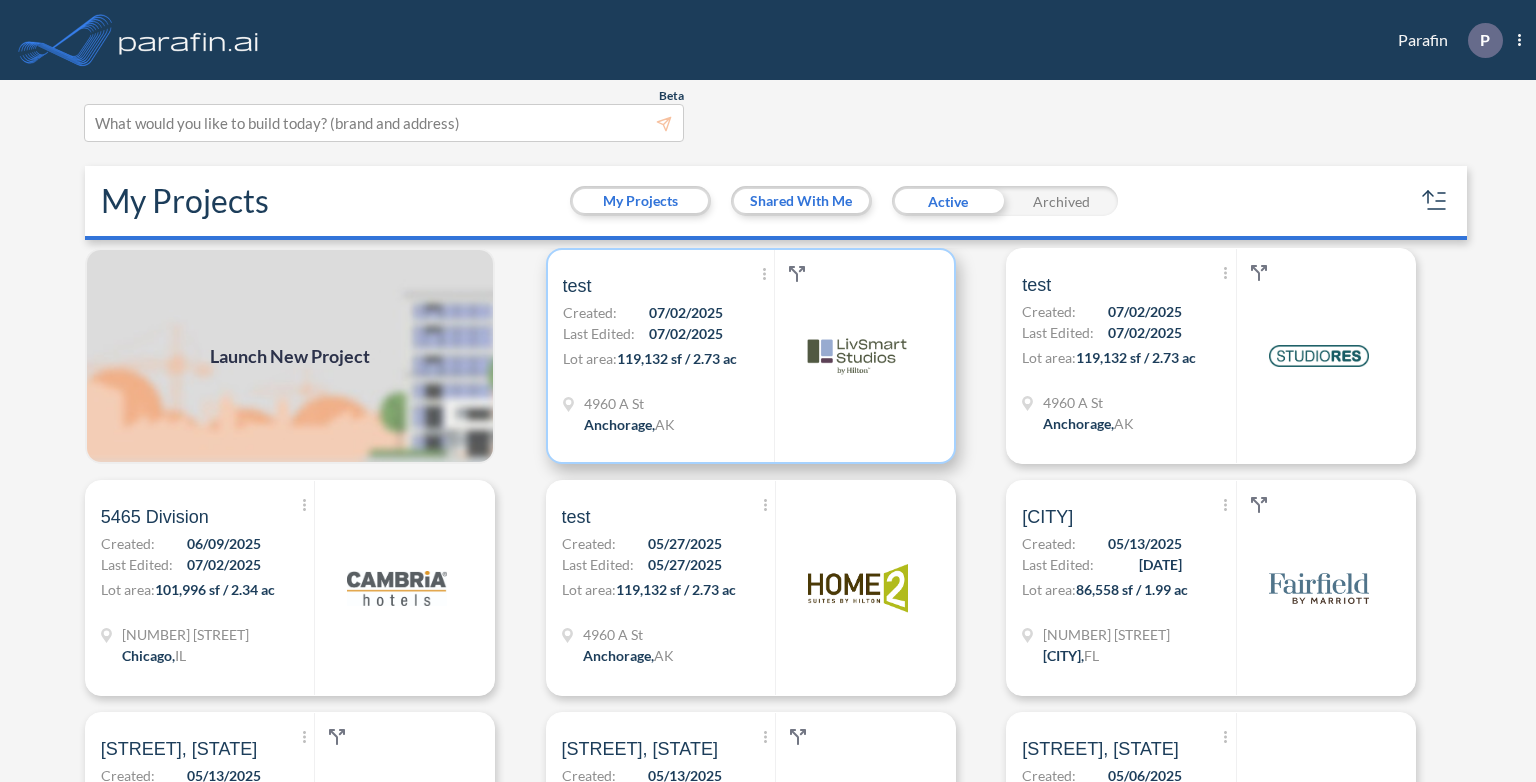 click on "Show More Created with sketchtool. Archive   Reports Share a copy test Created:  [DATE] Last Edited:  [DATE] Lot area:  119,132   sf /   2.73   ac [NUMBER] [STREET] [CITY],  [STATE] [POSTAL_CODE]" at bounding box center [669, 356] 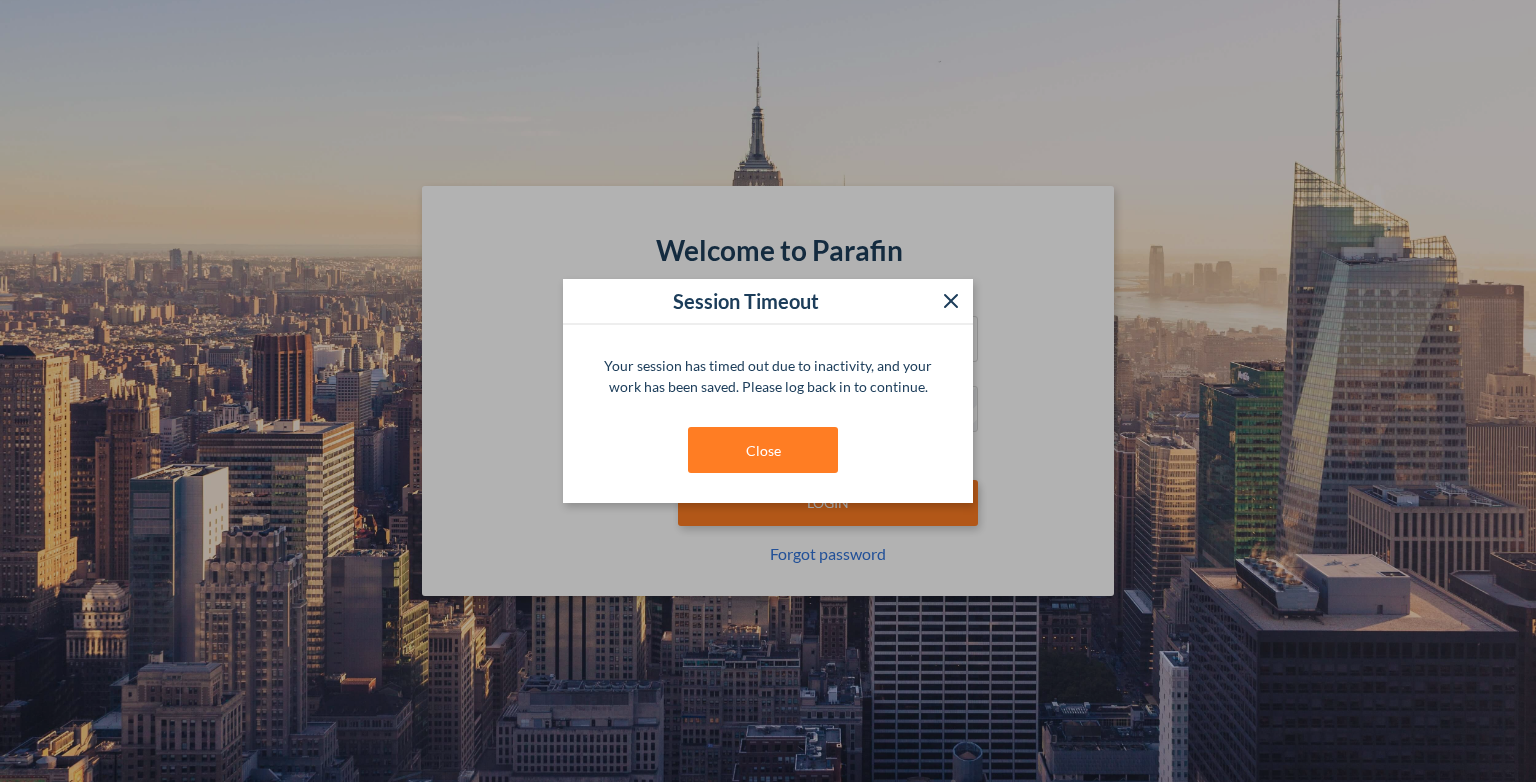 scroll, scrollTop: 0, scrollLeft: 0, axis: both 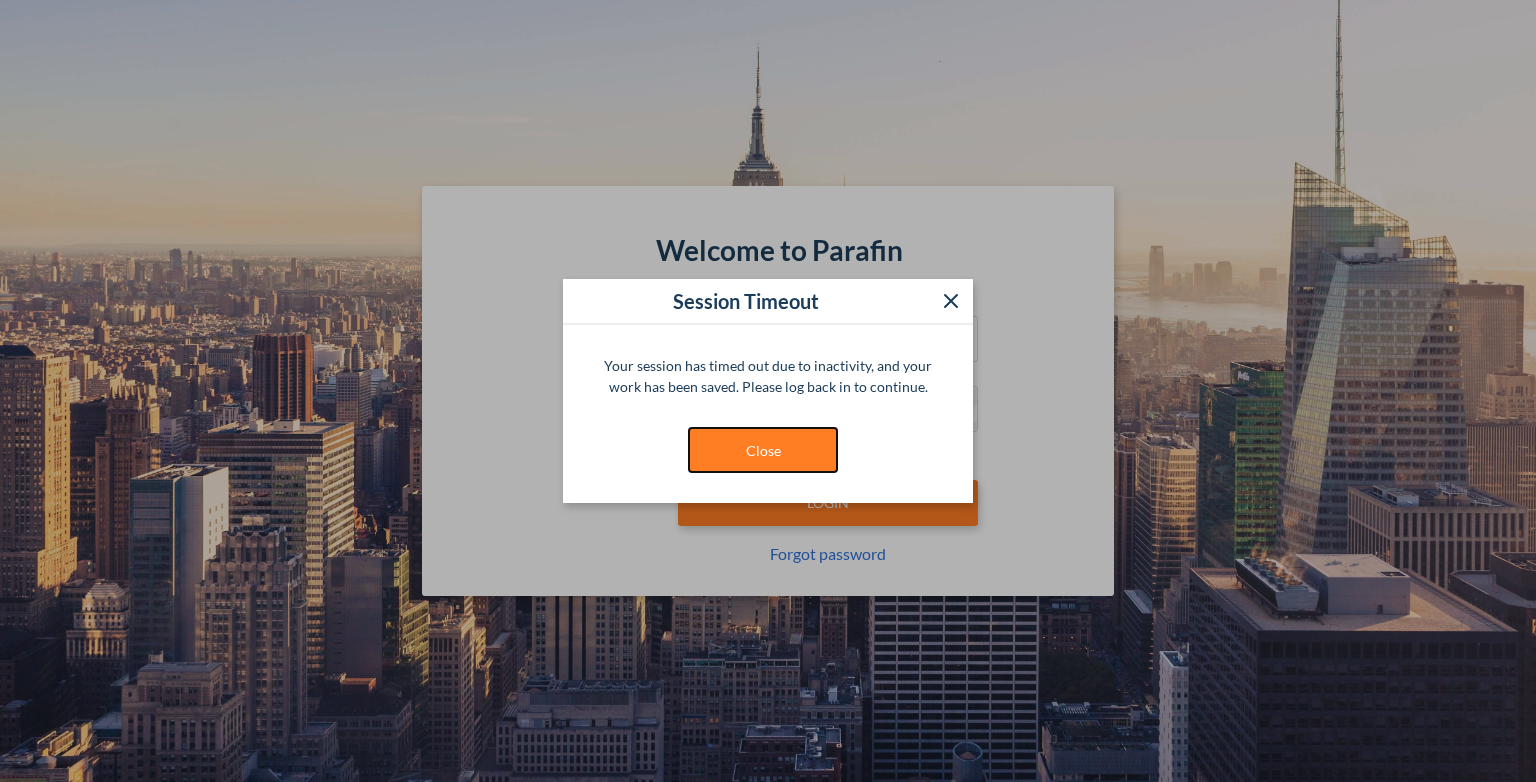 click on "Close" at bounding box center (763, 450) 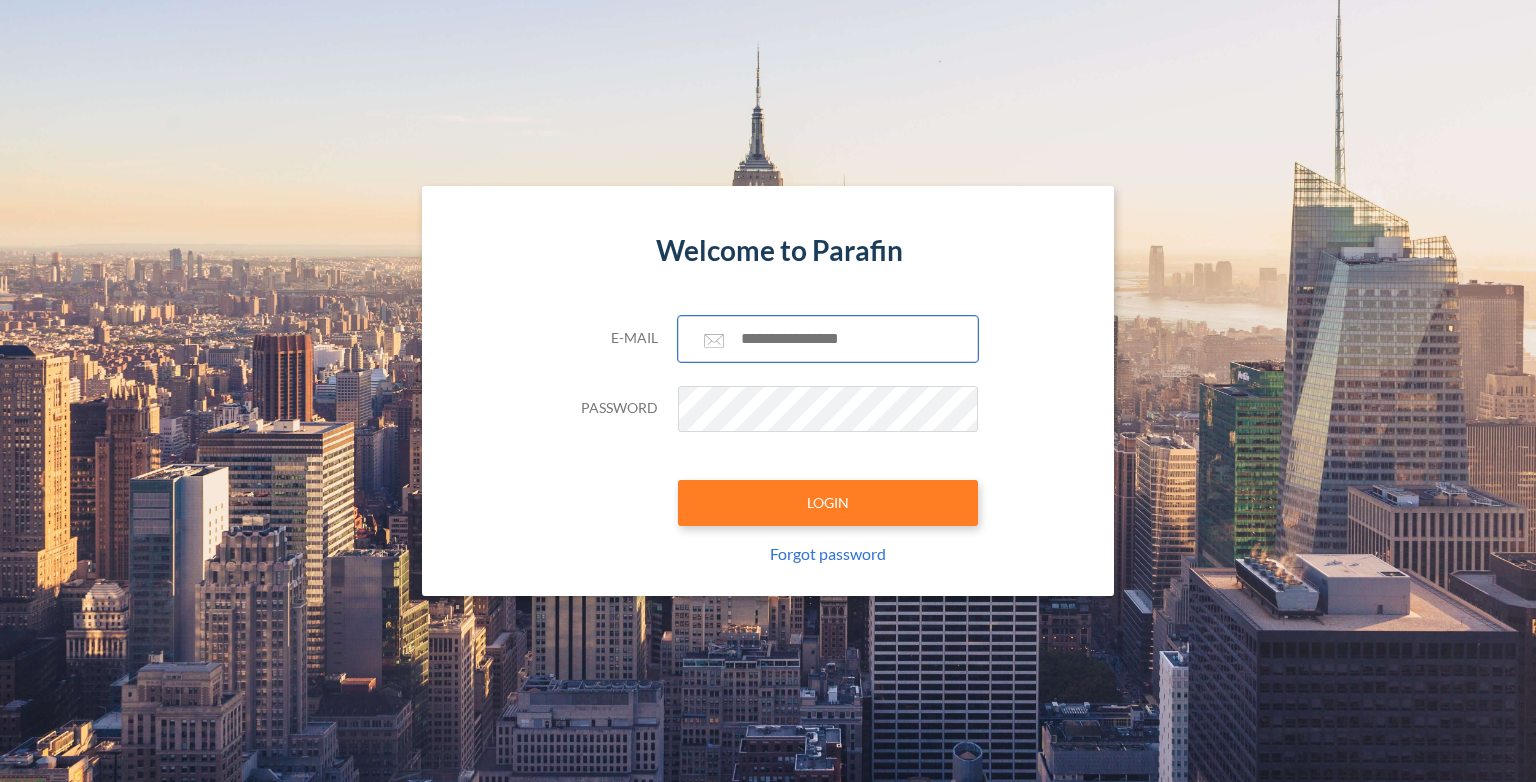 click at bounding box center [828, 339] 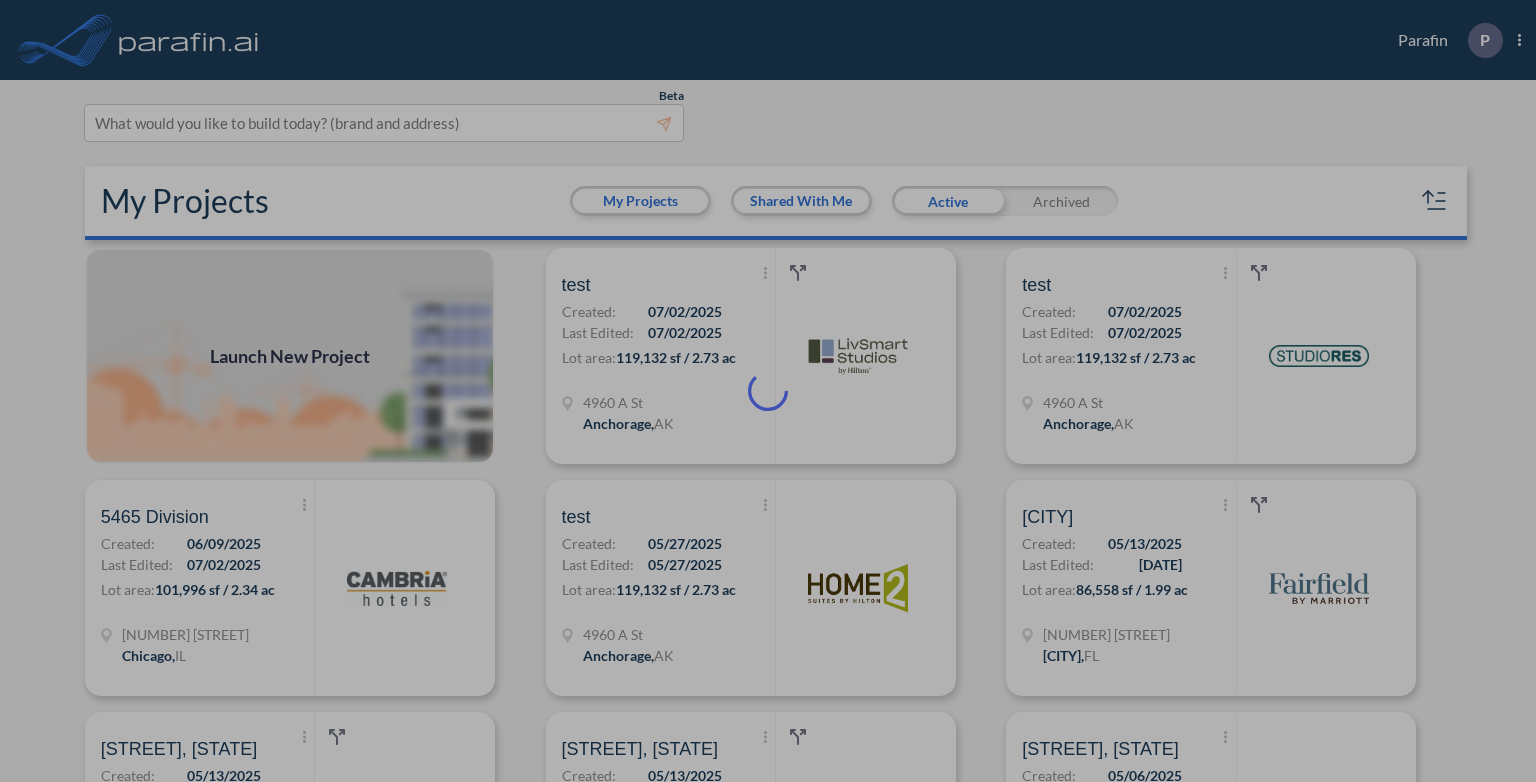 click at bounding box center [768, 391] 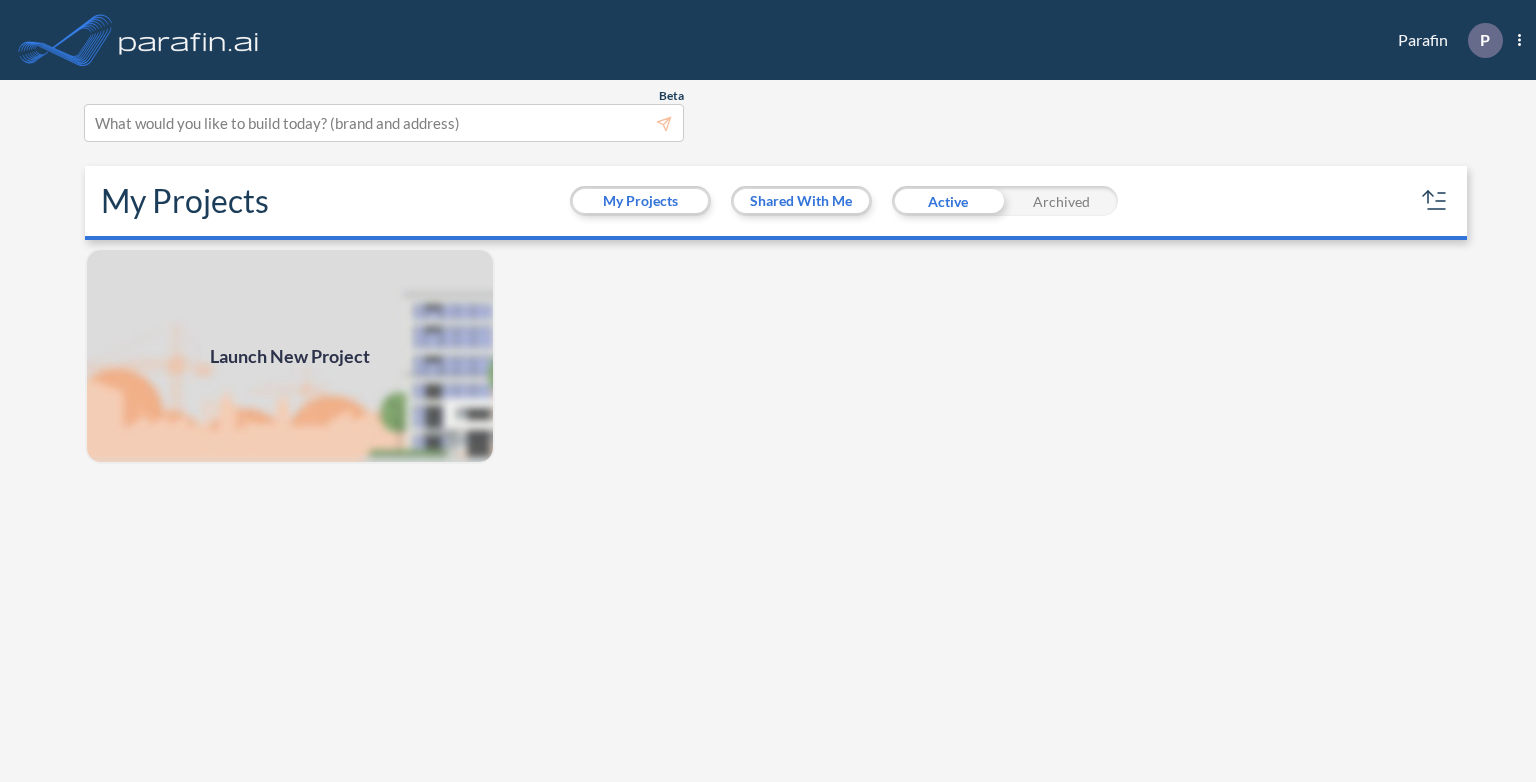 scroll, scrollTop: 0, scrollLeft: 0, axis: both 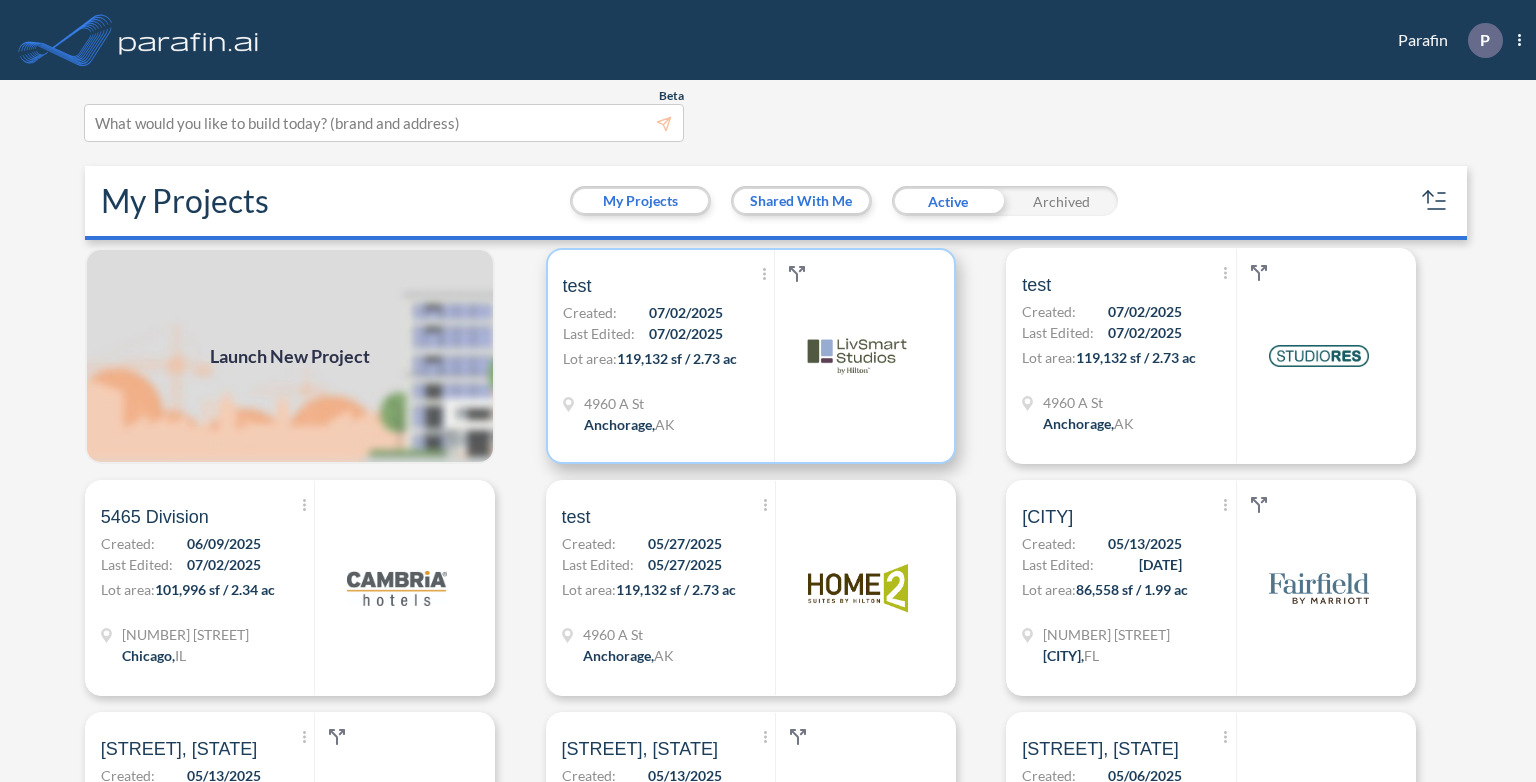 click on "Show More Created with sketchtool. Archive   Reports Share a copy test Created:  [DATE] Last Edited:  [DATE] Lot area:  119,132   sf /   2.73   ac [NUMBER] [STREET] [CITY] ,  [STATE]" at bounding box center (669, 356) 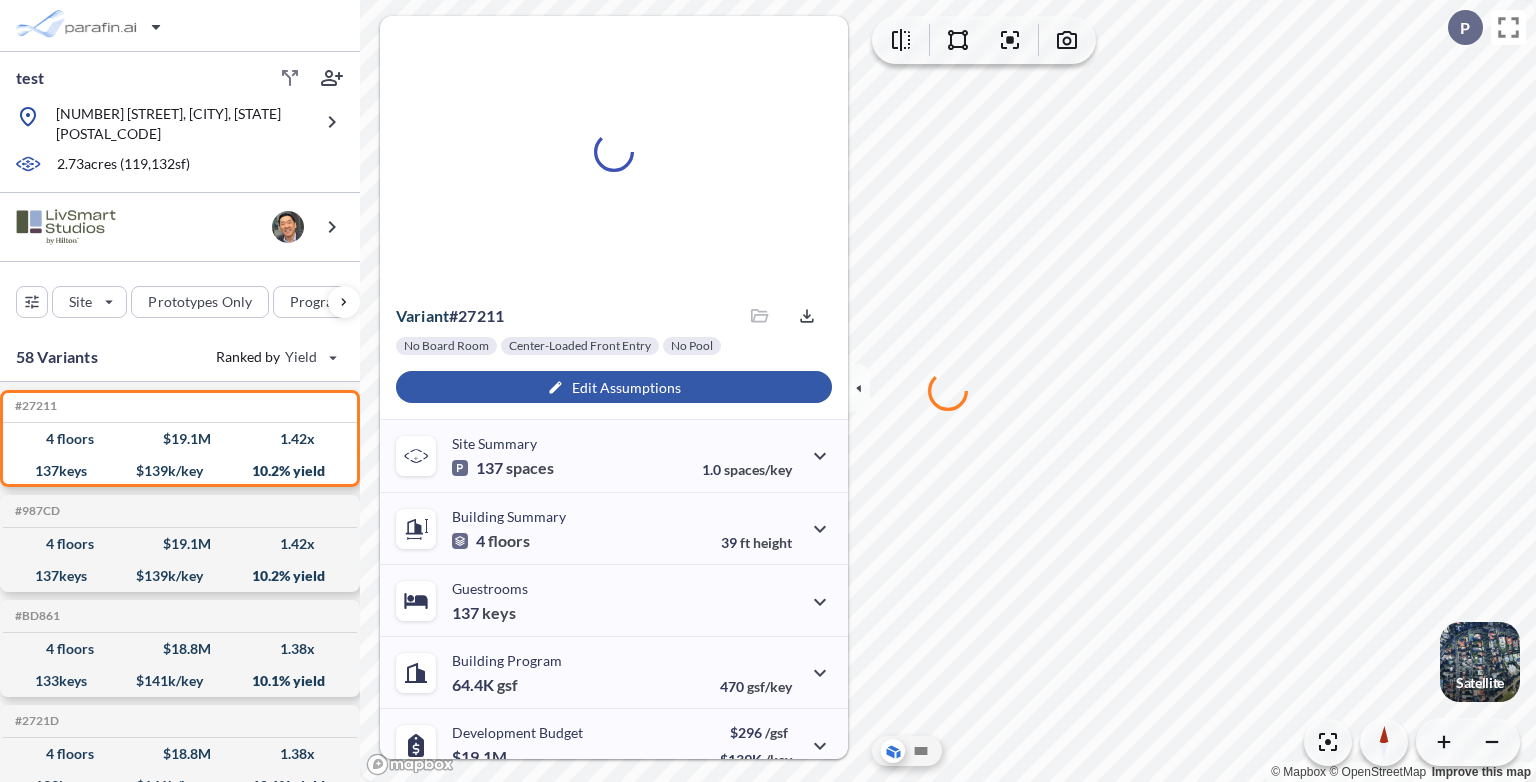 click at bounding box center [614, 387] 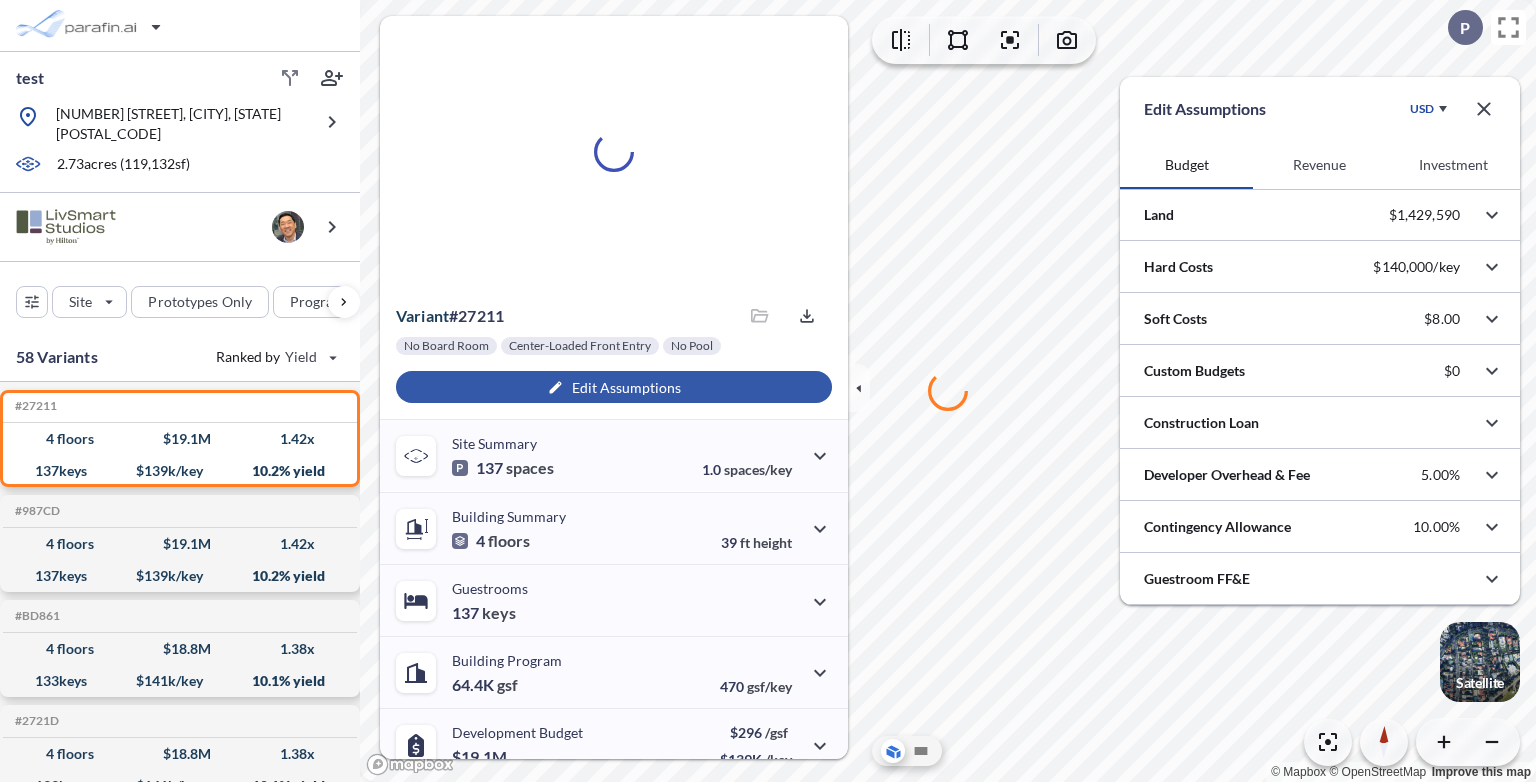 click on "Investment" at bounding box center [1453, 165] 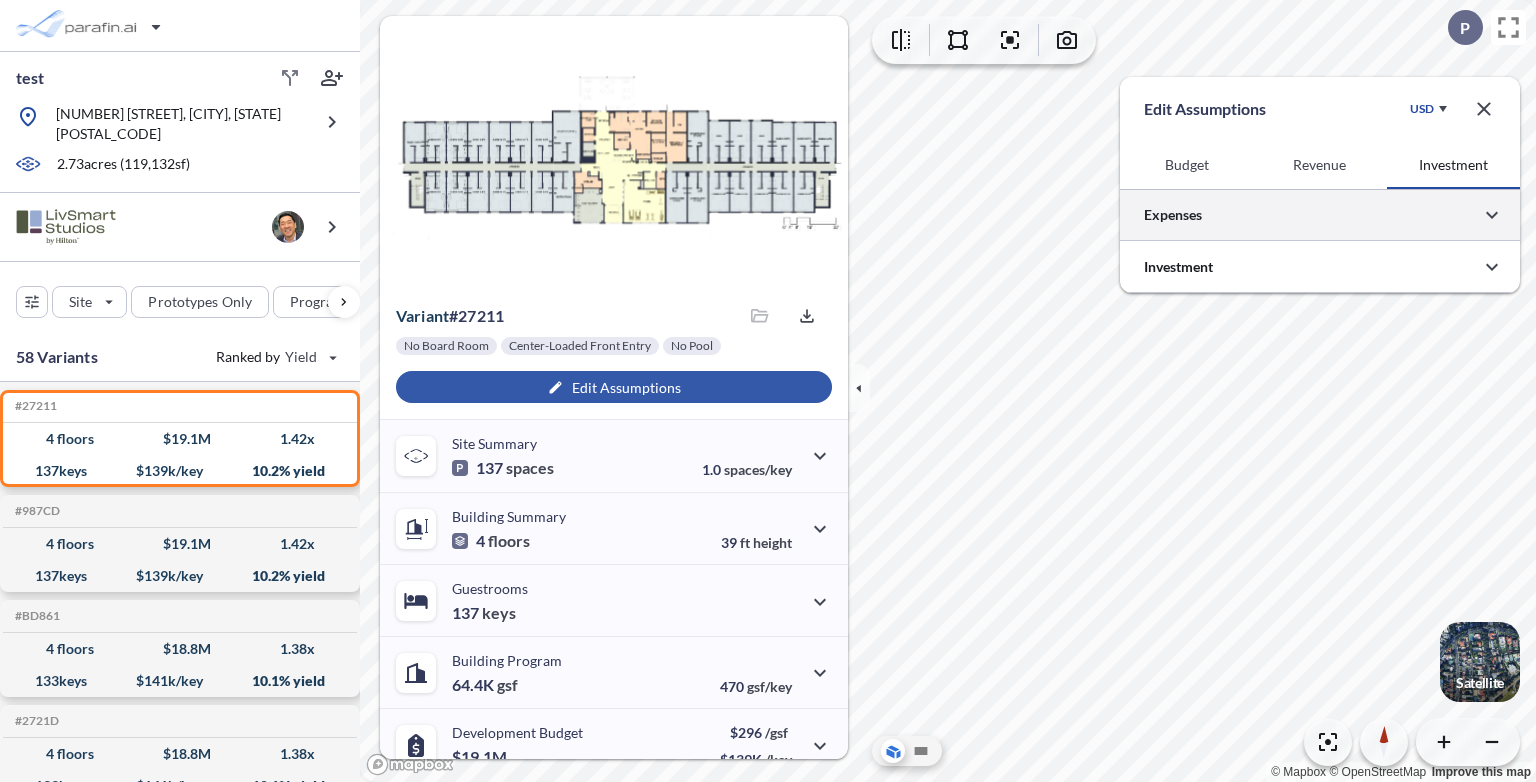 click at bounding box center [1320, 214] 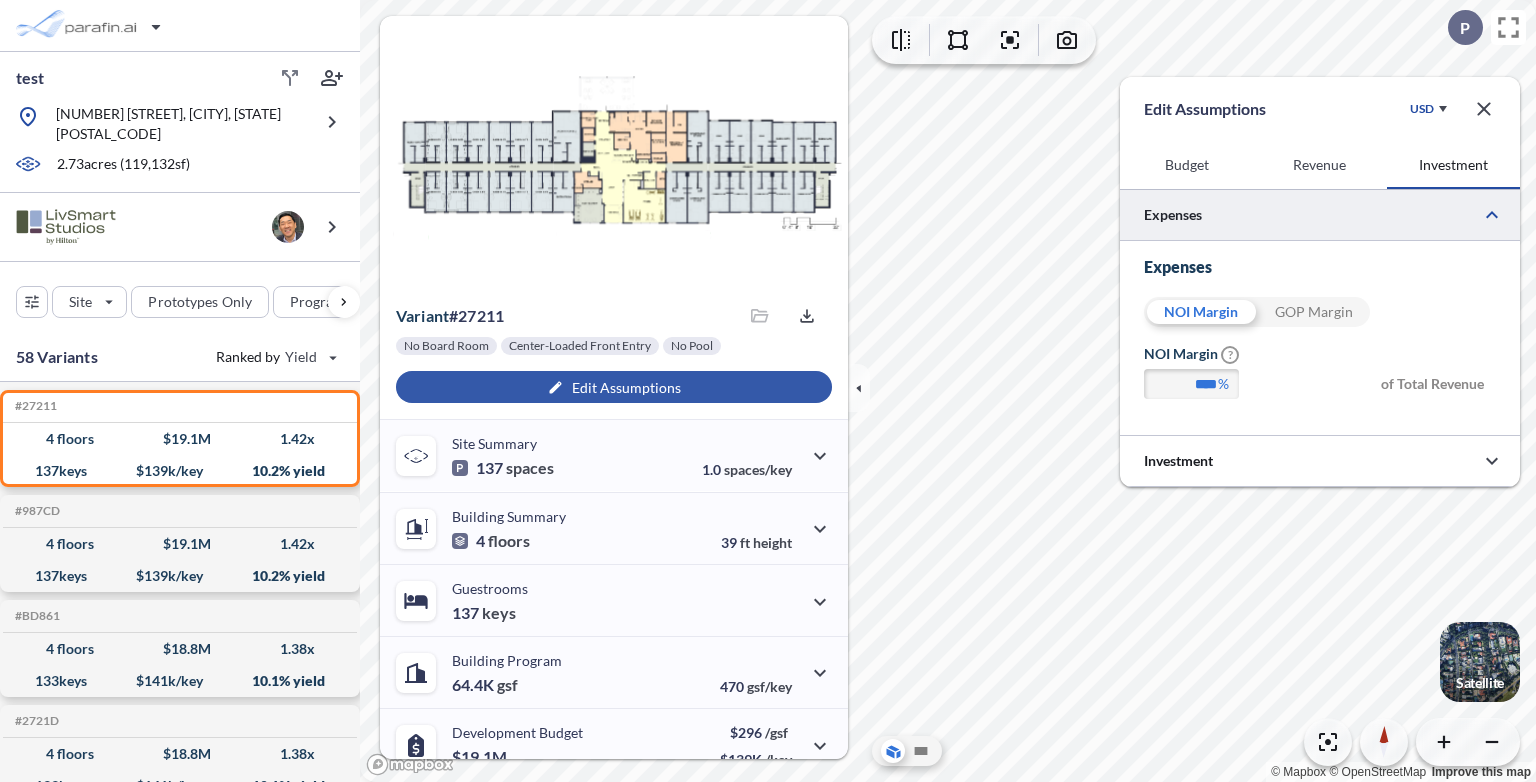 click on "GOP Margin" at bounding box center [1313, 312] 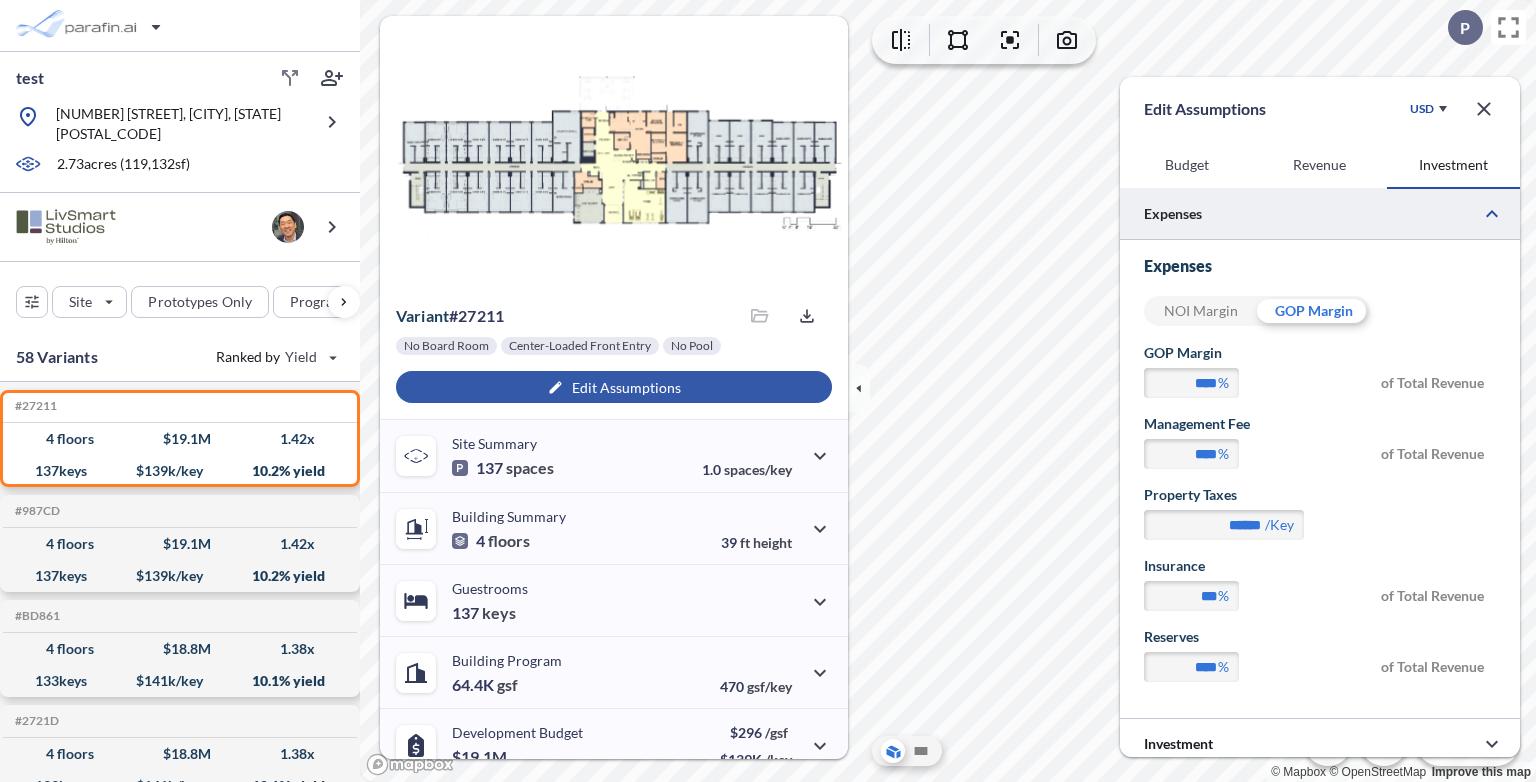 click on "NOI Margin" at bounding box center (1200, 311) 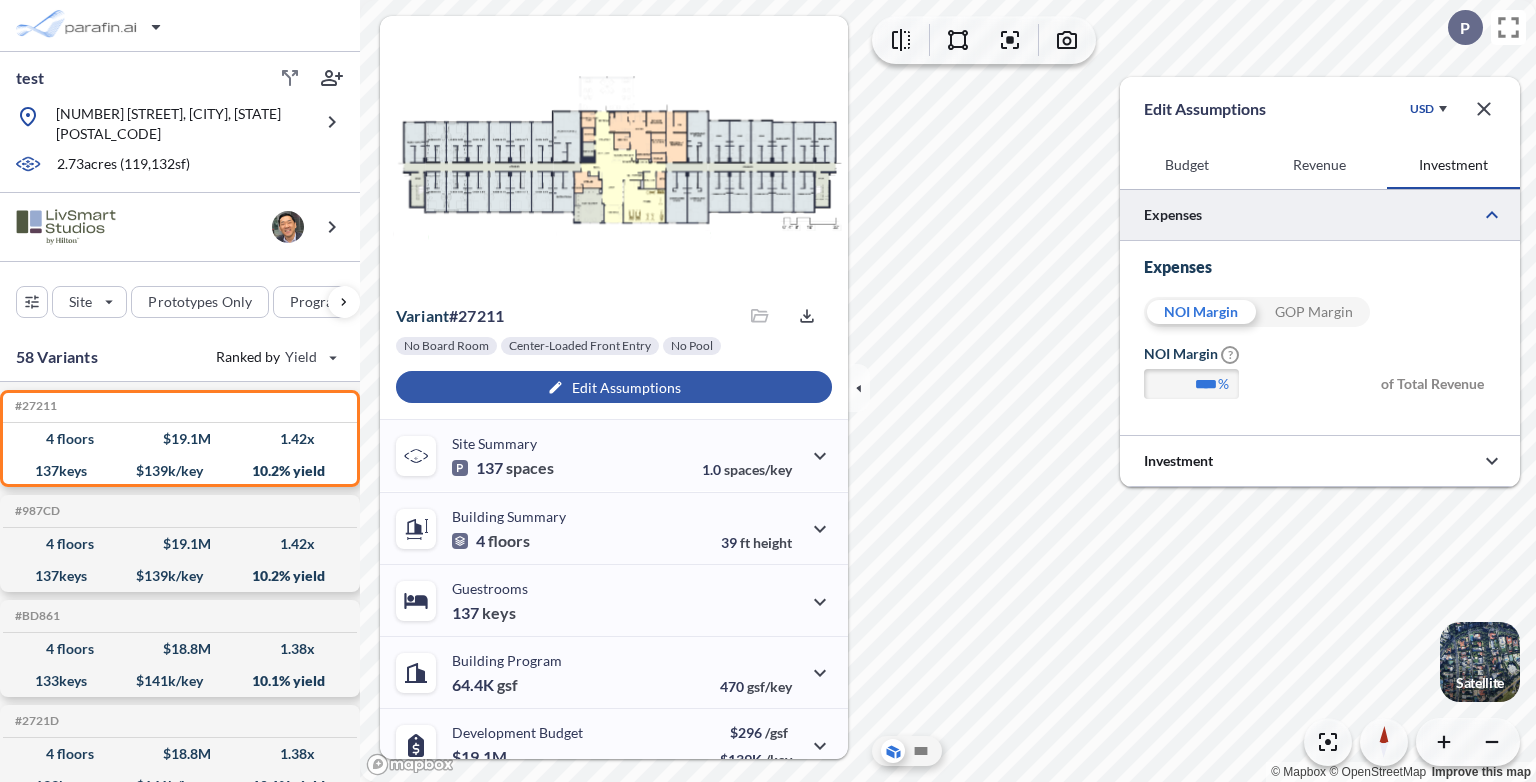 click on "GOP Margin" at bounding box center (1313, 312) 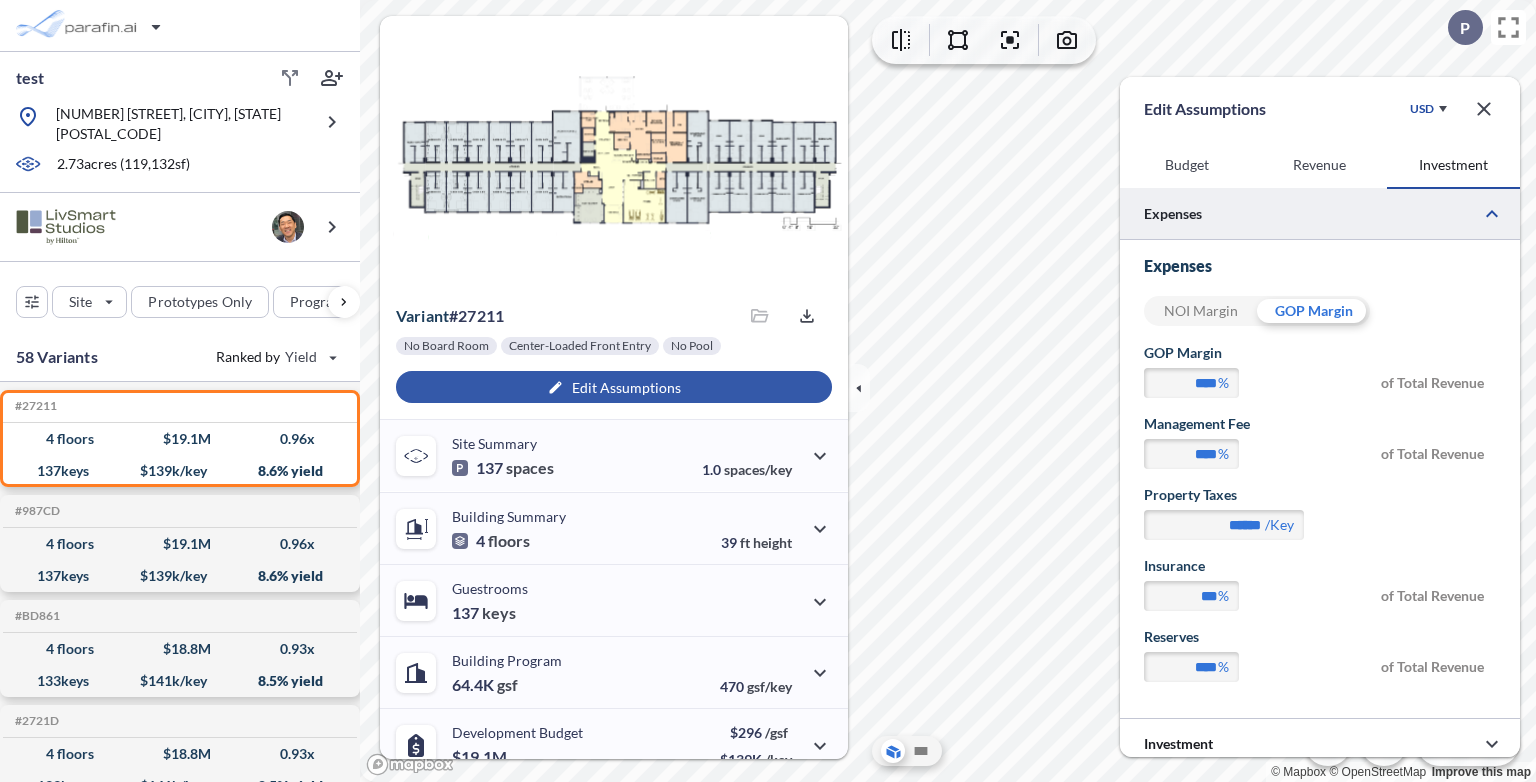drag, startPoint x: 1189, startPoint y: 318, endPoint x: 1212, endPoint y: 351, distance: 40.22437 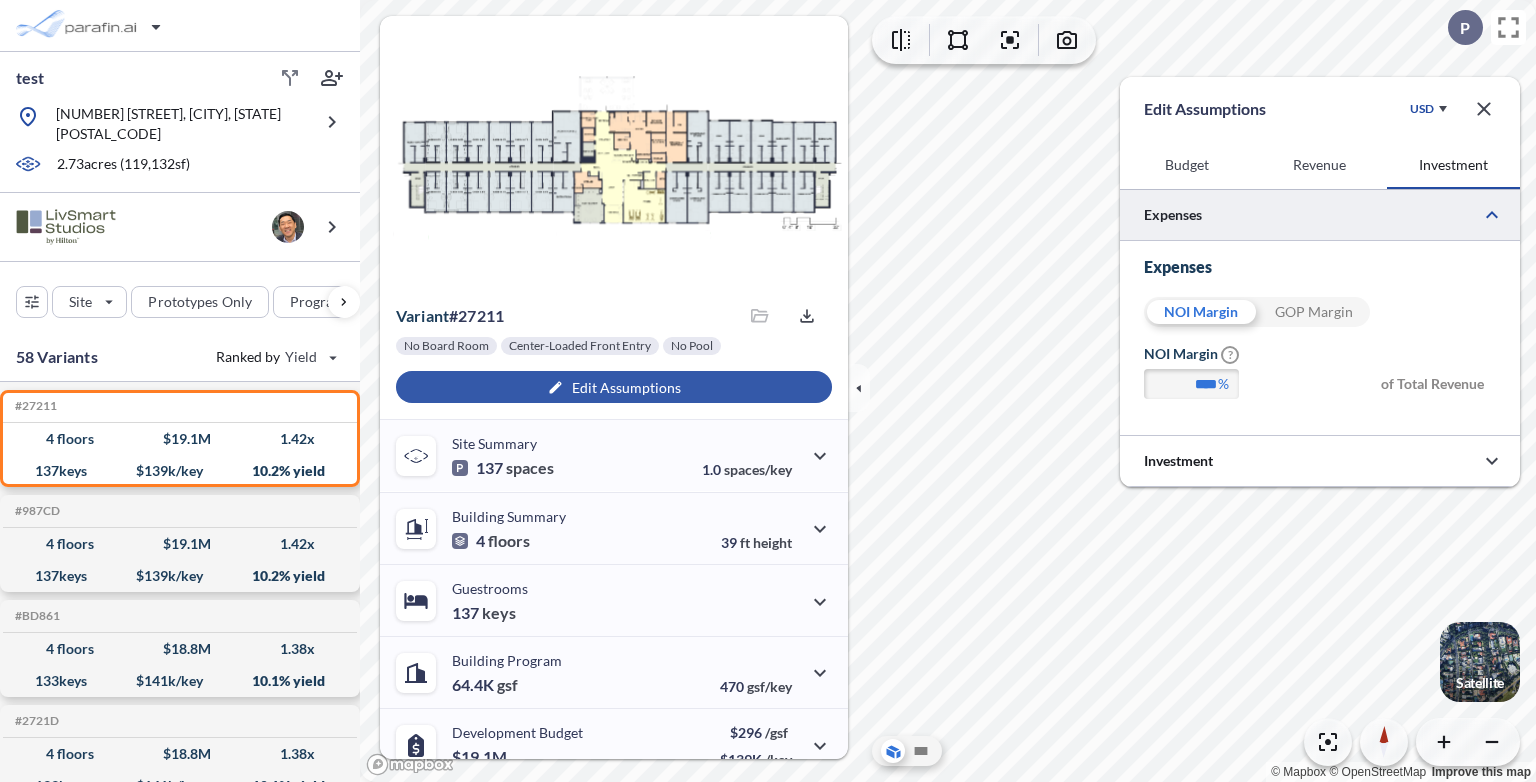 click on "Expenses NOI Margin GOP Margin NOI Margin   NOI margin   includes profit from departments less undistributed expenses,
non-operating income and expenses, management fees, and reserve for
replacement. ? **** % of Total Revenue" at bounding box center [1320, 335] 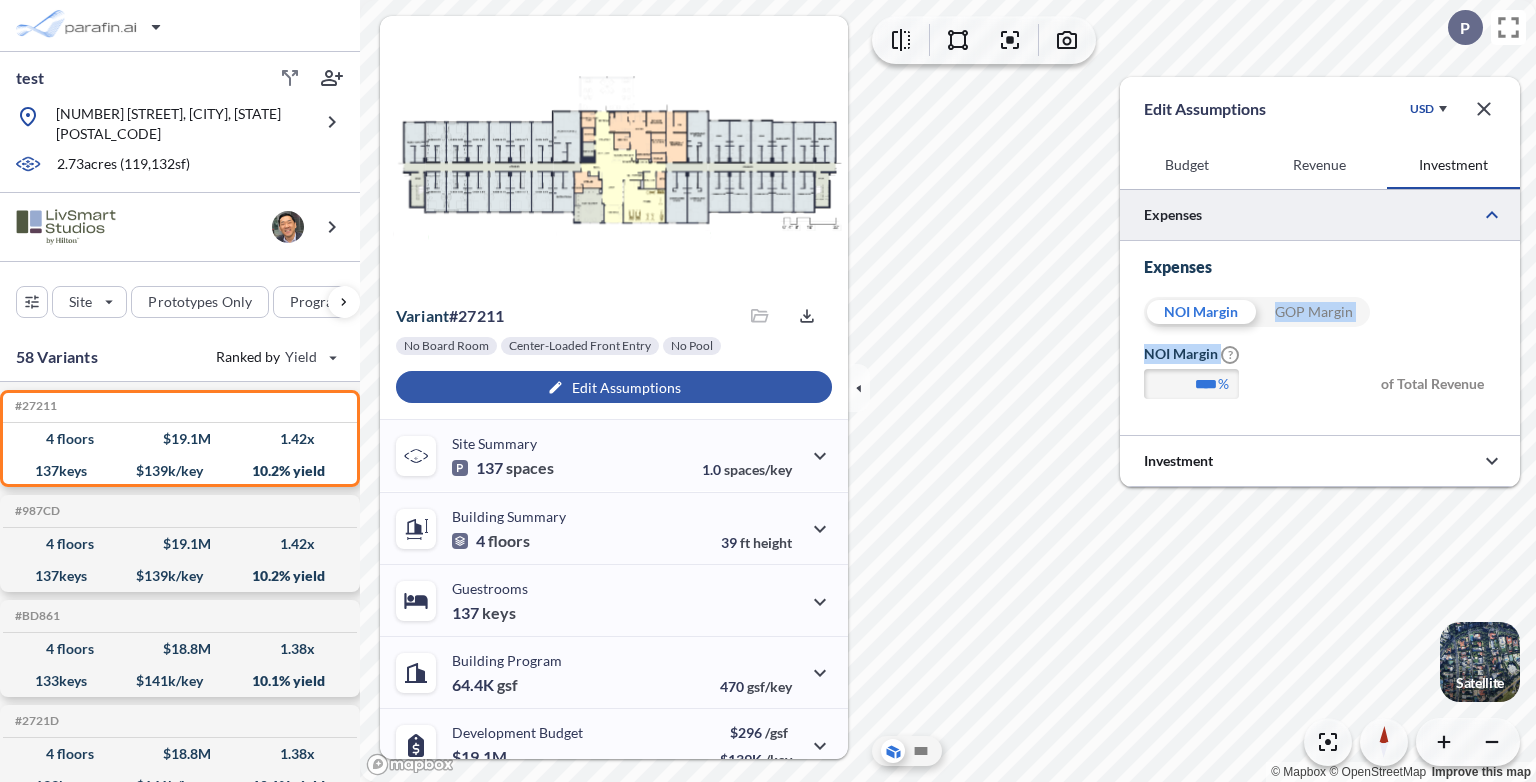 click on "?" at bounding box center [1230, 355] 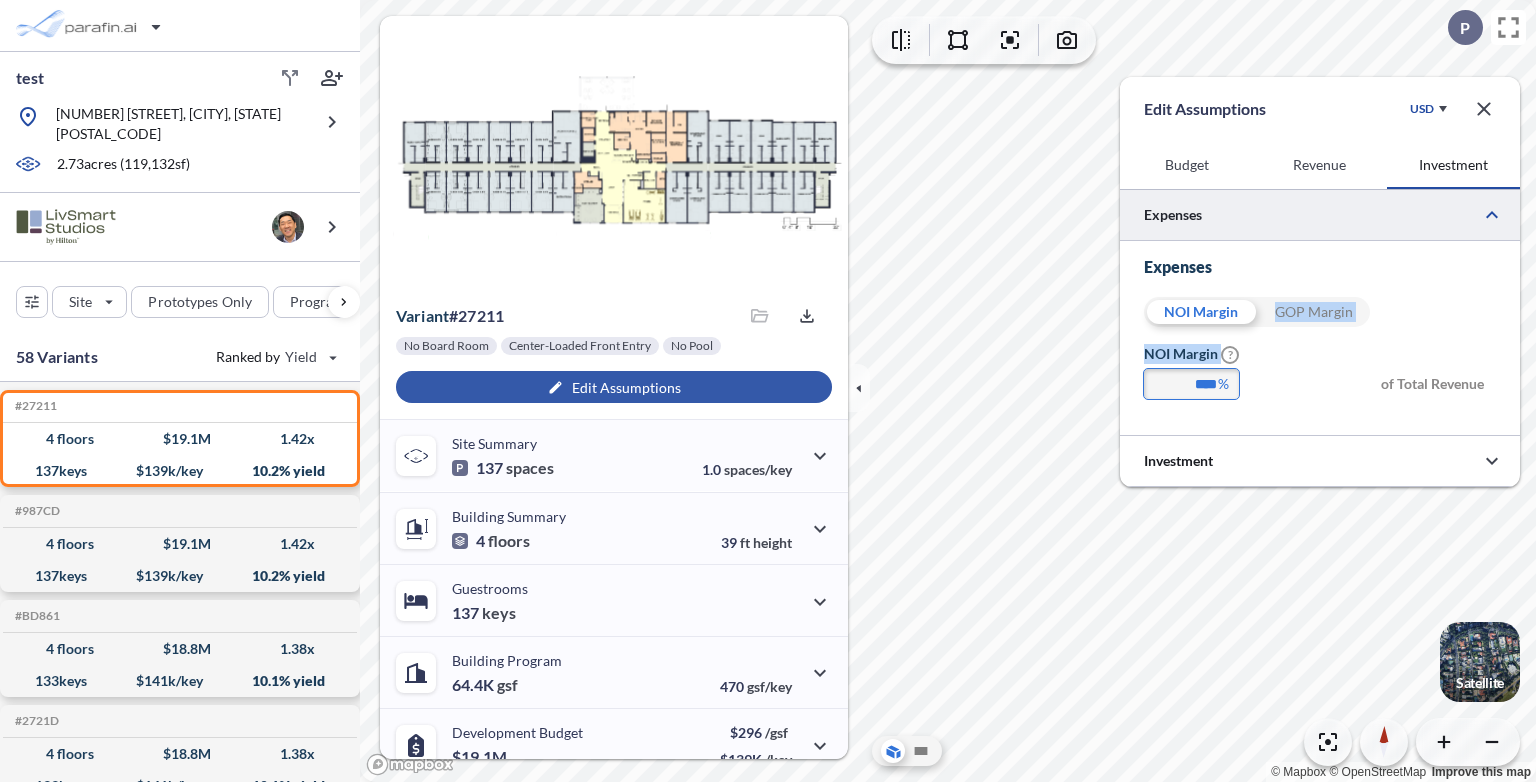 click on "****" at bounding box center (1191, 384) 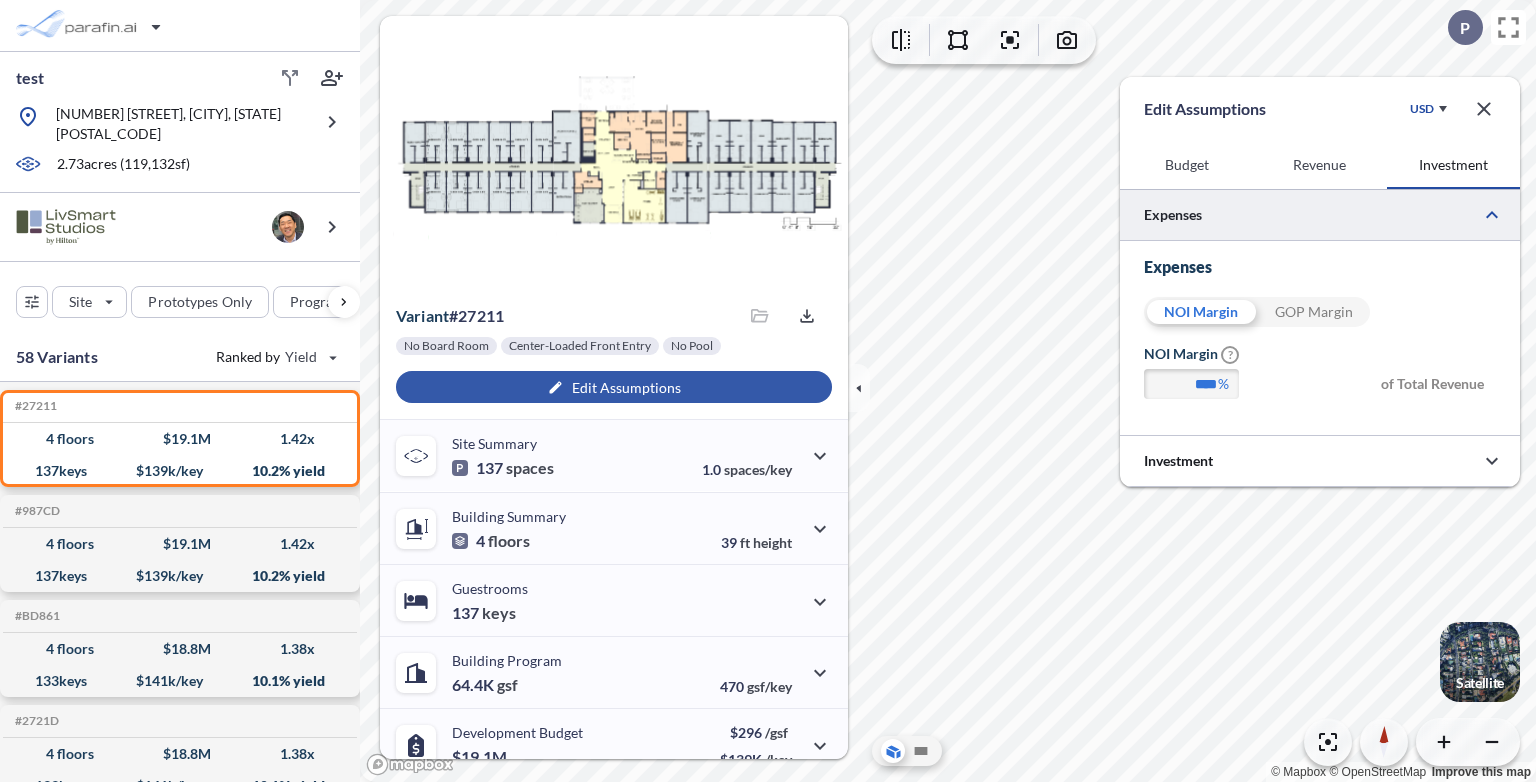 click on "GOP Margin" at bounding box center [1313, 312] 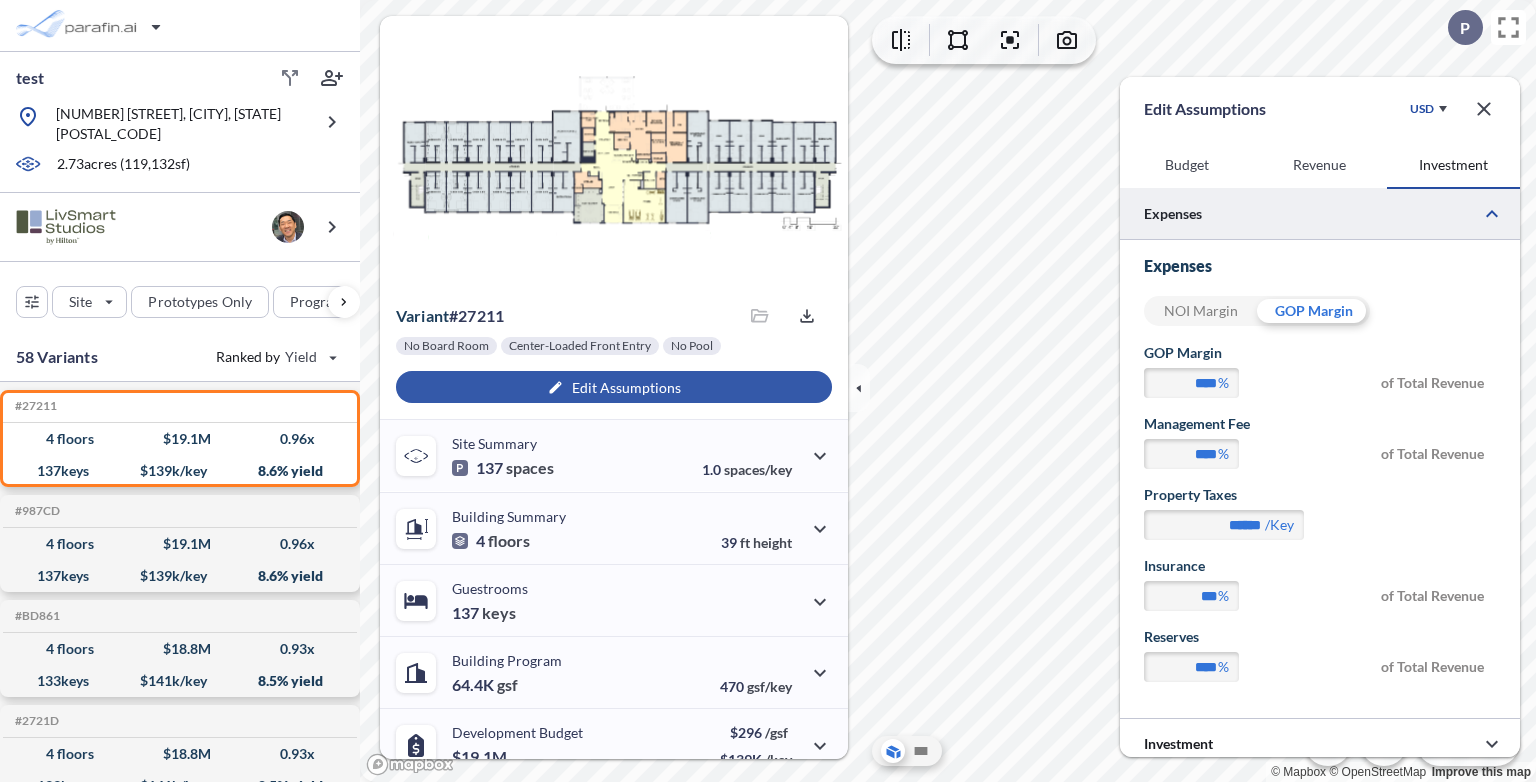 click on "NOI Margin" at bounding box center (1200, 311) 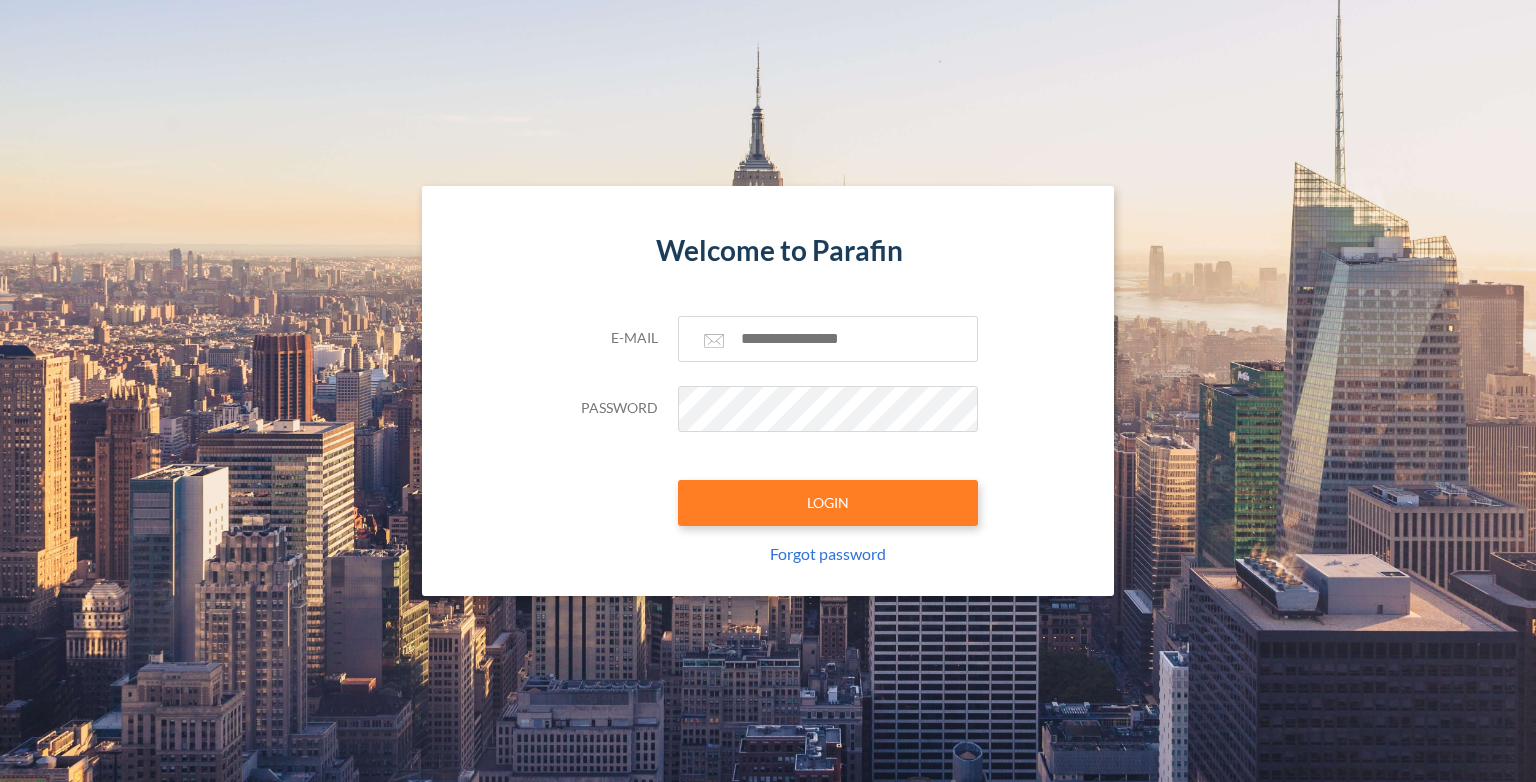 scroll, scrollTop: 0, scrollLeft: 0, axis: both 